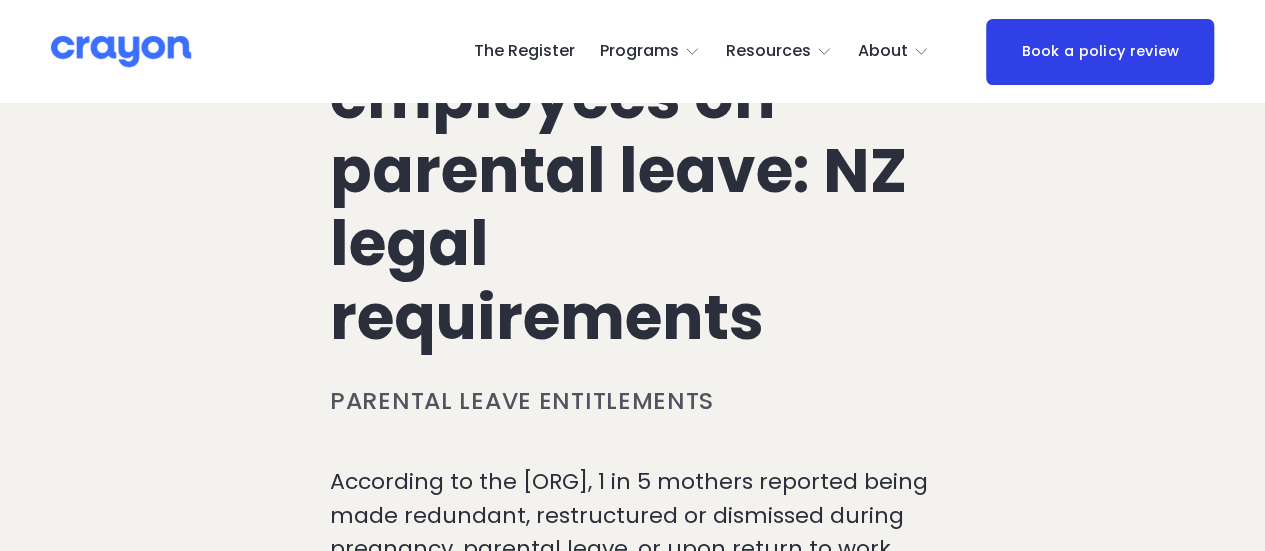 scroll, scrollTop: 300, scrollLeft: 0, axis: vertical 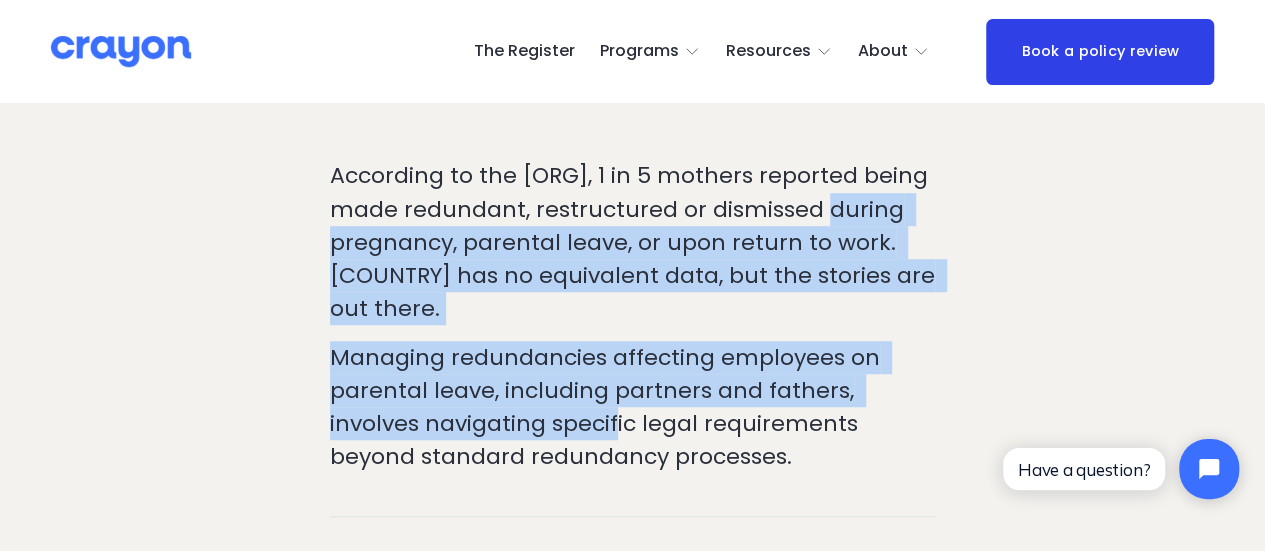 drag, startPoint x: 469, startPoint y: 245, endPoint x: 619, endPoint y: 467, distance: 267.92535 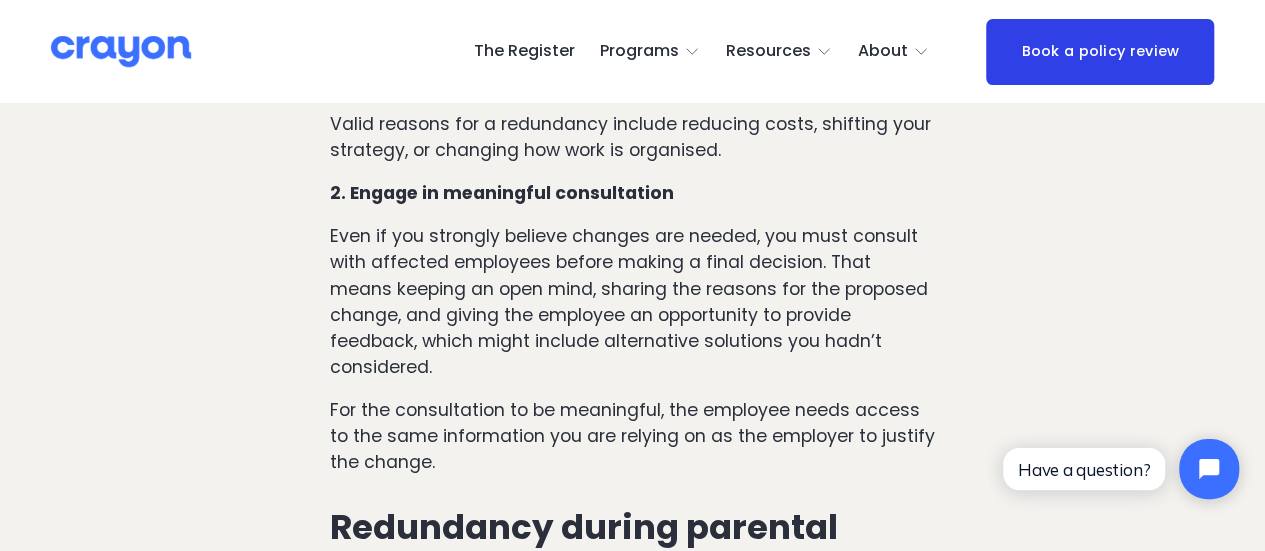 scroll, scrollTop: 1700, scrollLeft: 0, axis: vertical 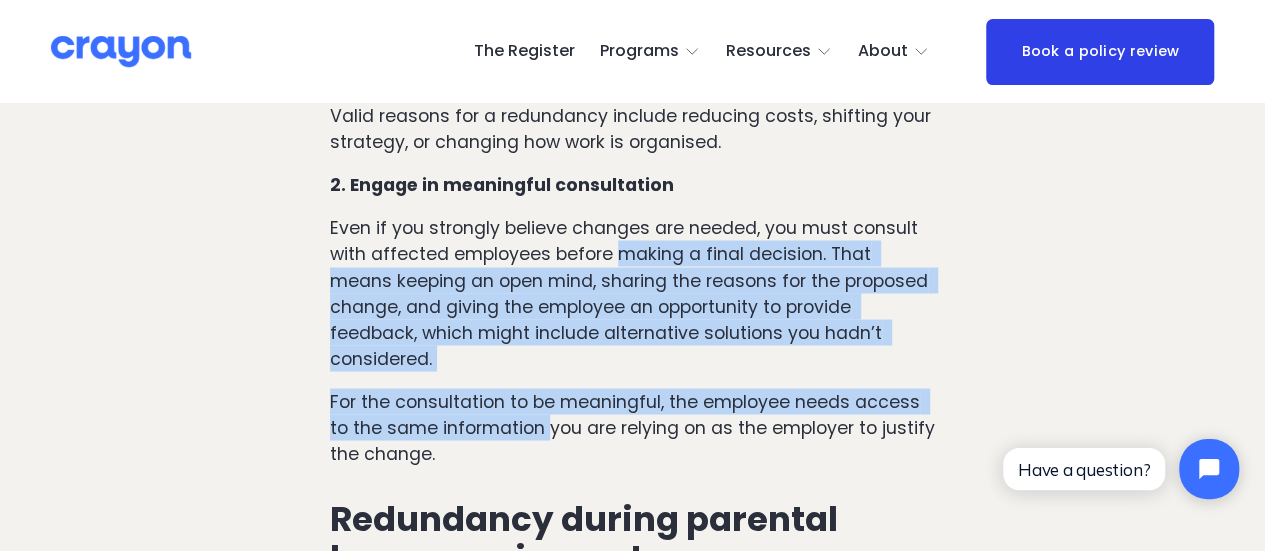 drag, startPoint x: 611, startPoint y: 305, endPoint x: 550, endPoint y: 477, distance: 182.49658 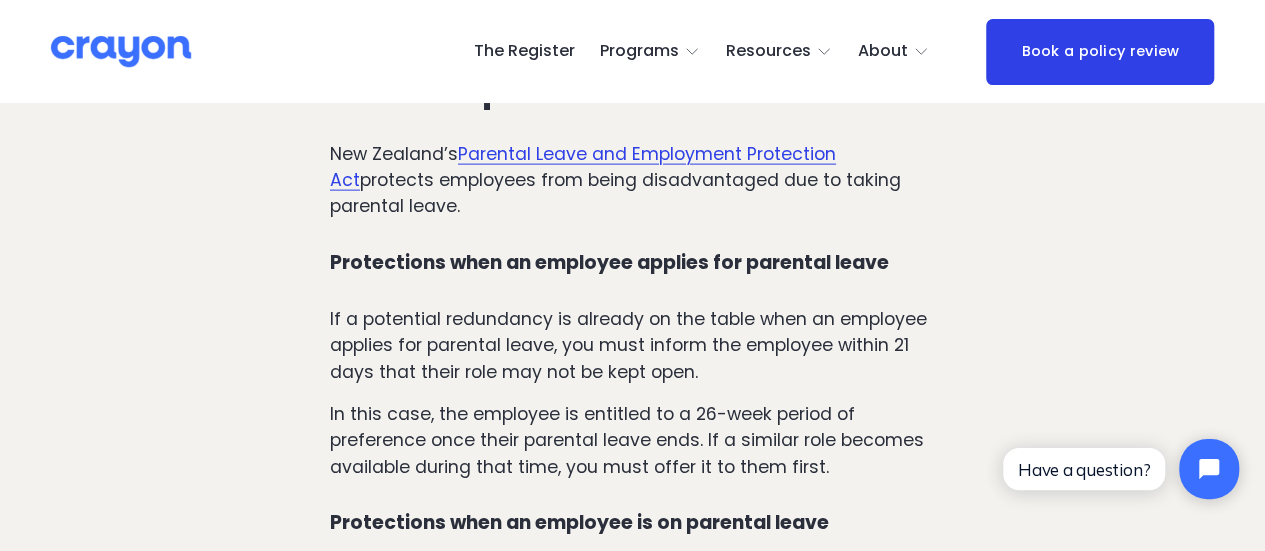 scroll, scrollTop: 2200, scrollLeft: 0, axis: vertical 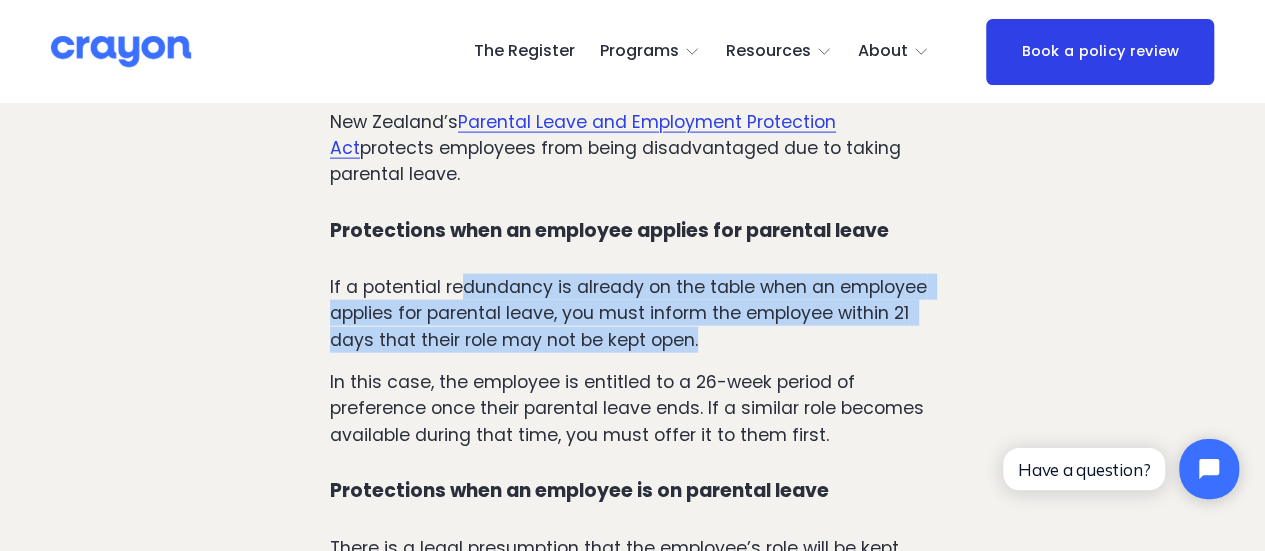 drag, startPoint x: 461, startPoint y: 336, endPoint x: 766, endPoint y: 385, distance: 308.91098 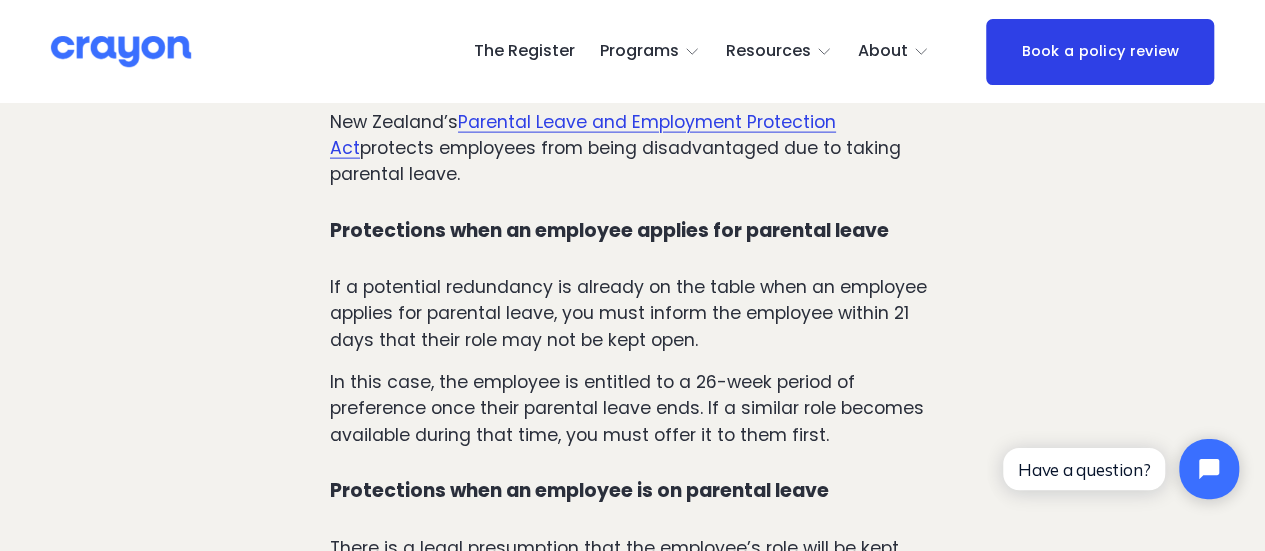 click on "In this case, the employee is entitled to a 26-week period of preference once their parental leave ends. If a similar role becomes available during that time, you must offer it to them first." at bounding box center [632, 408] 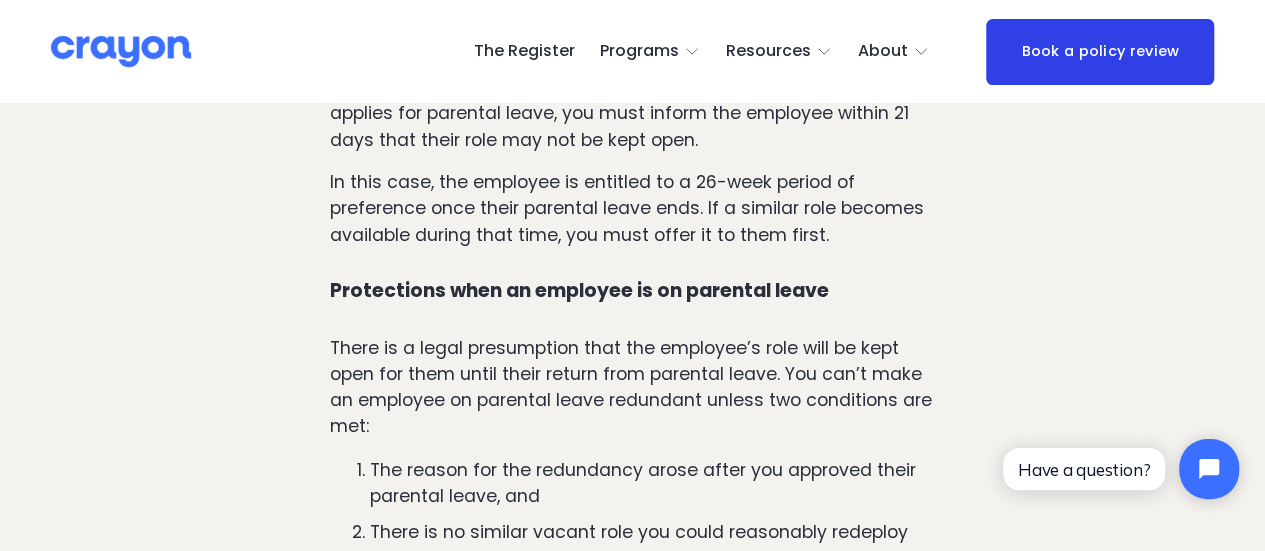 scroll, scrollTop: 2500, scrollLeft: 0, axis: vertical 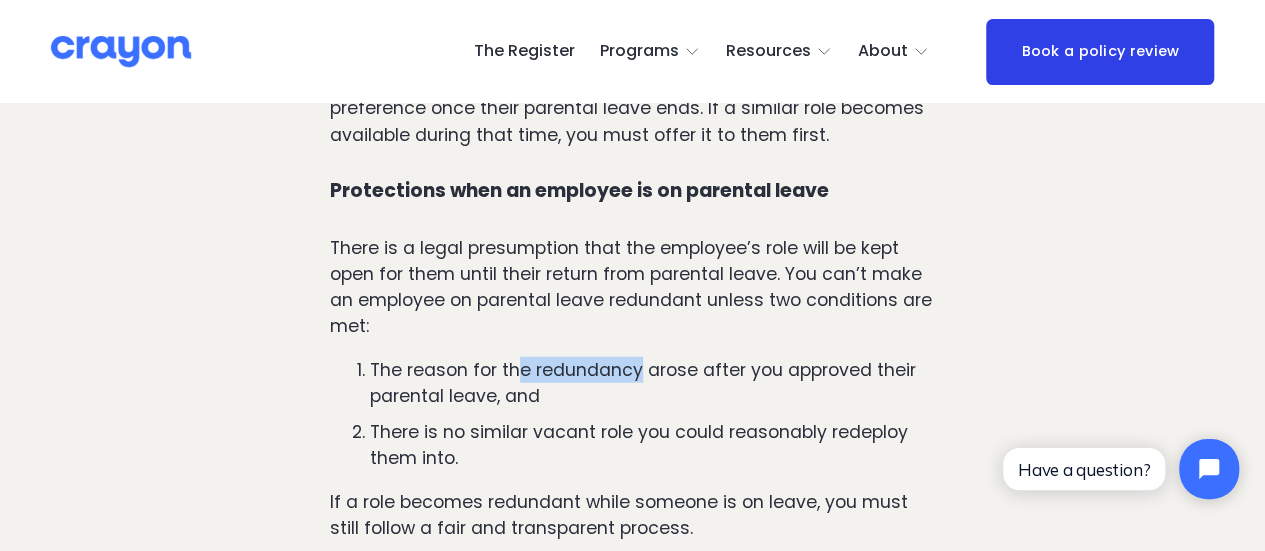 drag, startPoint x: 514, startPoint y: 419, endPoint x: 638, endPoint y: 387, distance: 128.06248 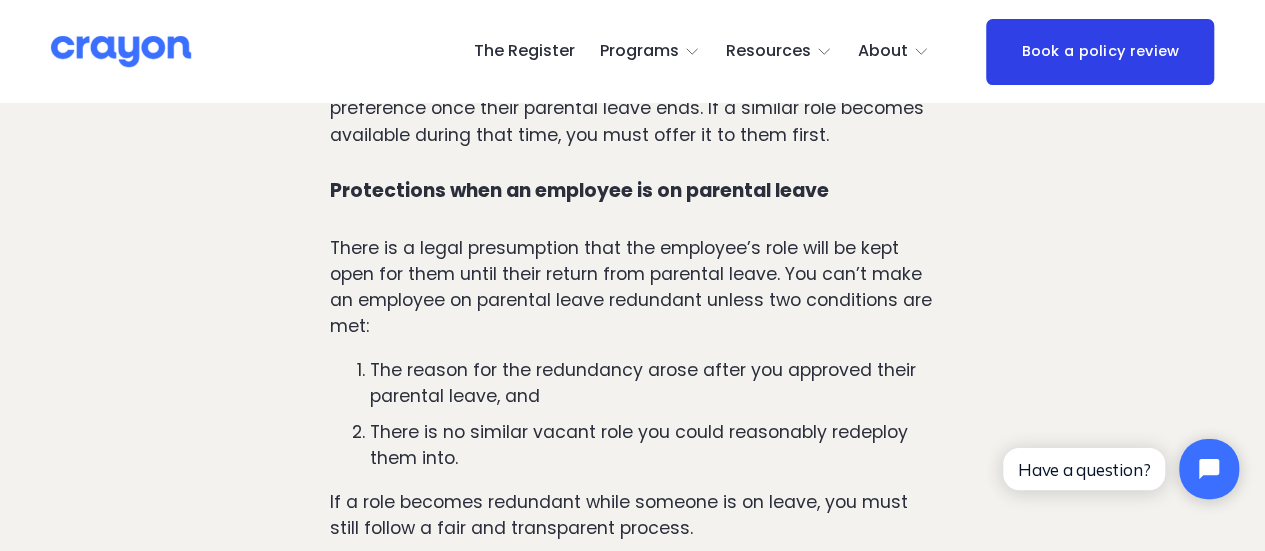 click on "There is a legal presumption that the employee’s role will be kept open for them until their return from parental leave. You can’t make an employee on parental leave redundant unless two conditions are met:" at bounding box center [632, 287] 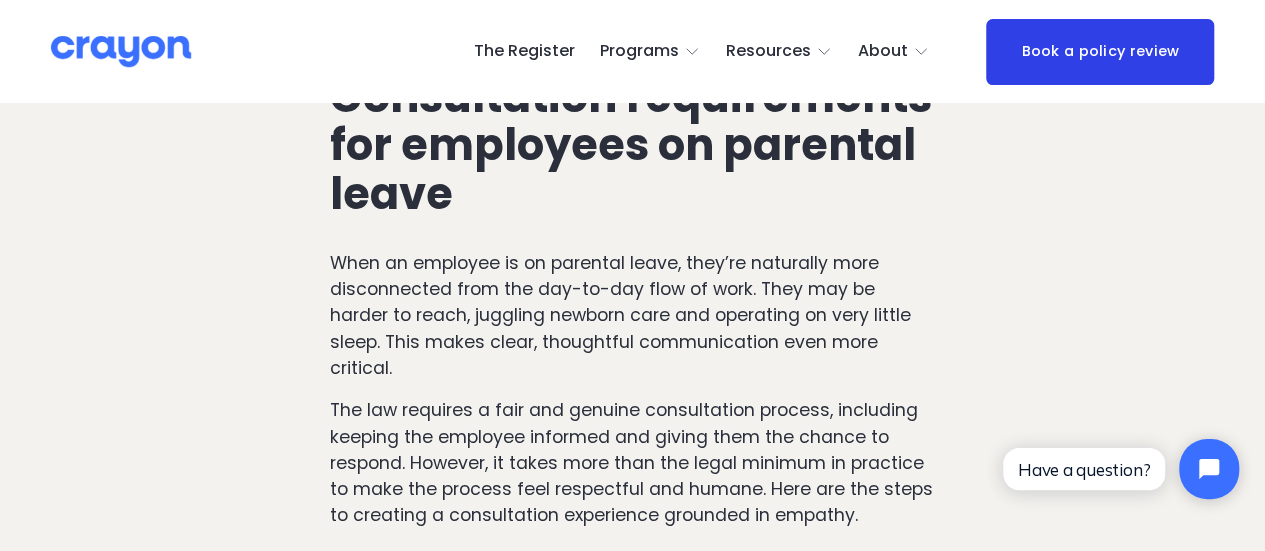 scroll, scrollTop: 3100, scrollLeft: 0, axis: vertical 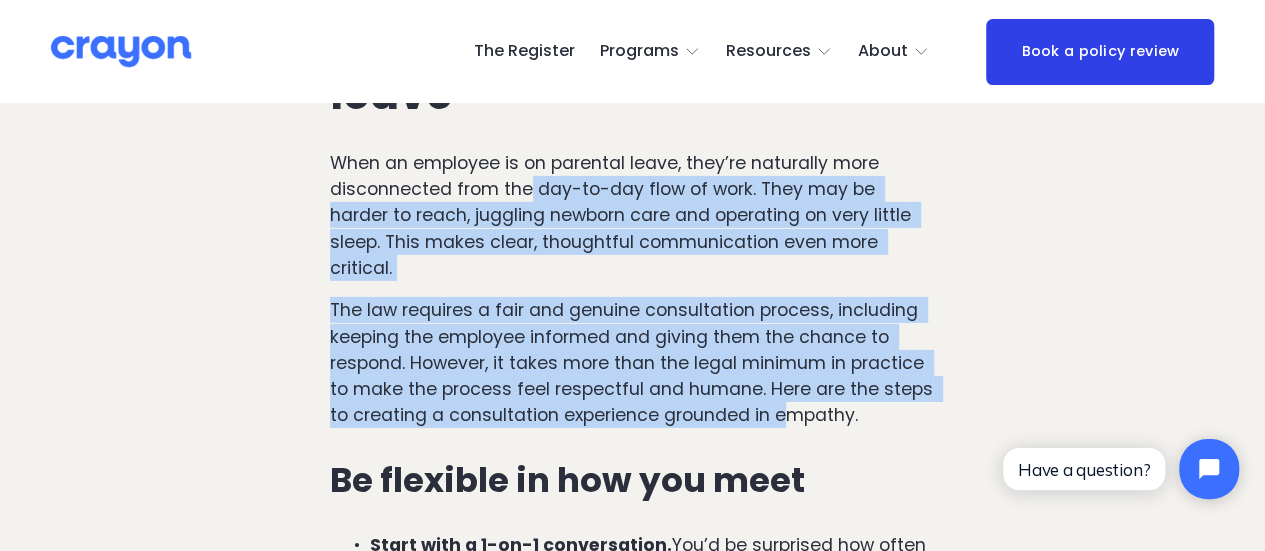 drag, startPoint x: 527, startPoint y: 290, endPoint x: 784, endPoint y: 484, distance: 322.00156 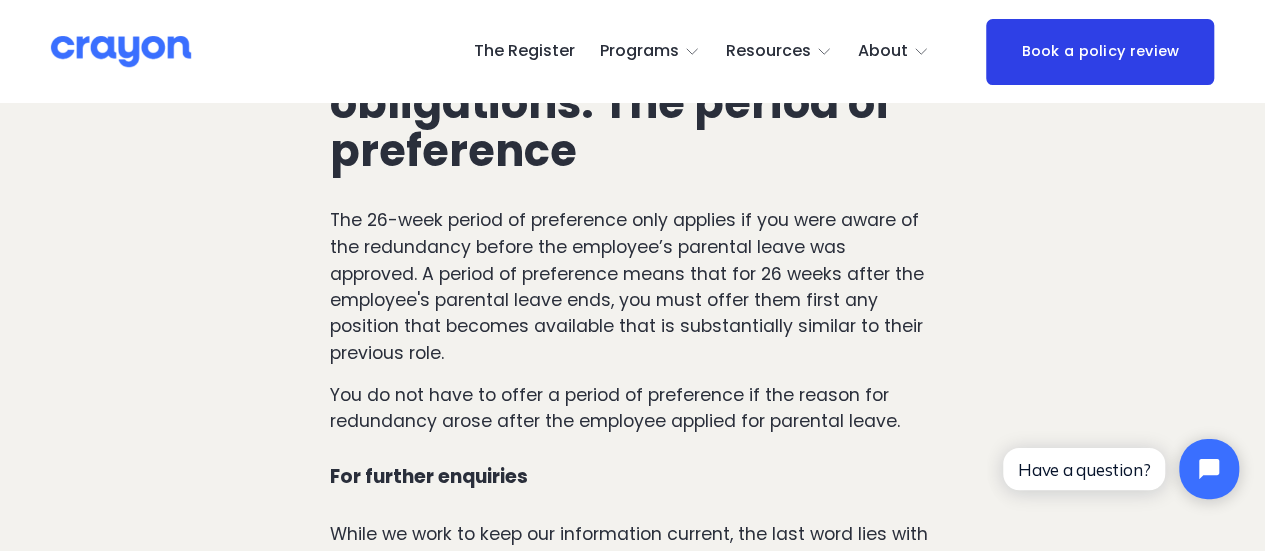 scroll, scrollTop: 5500, scrollLeft: 0, axis: vertical 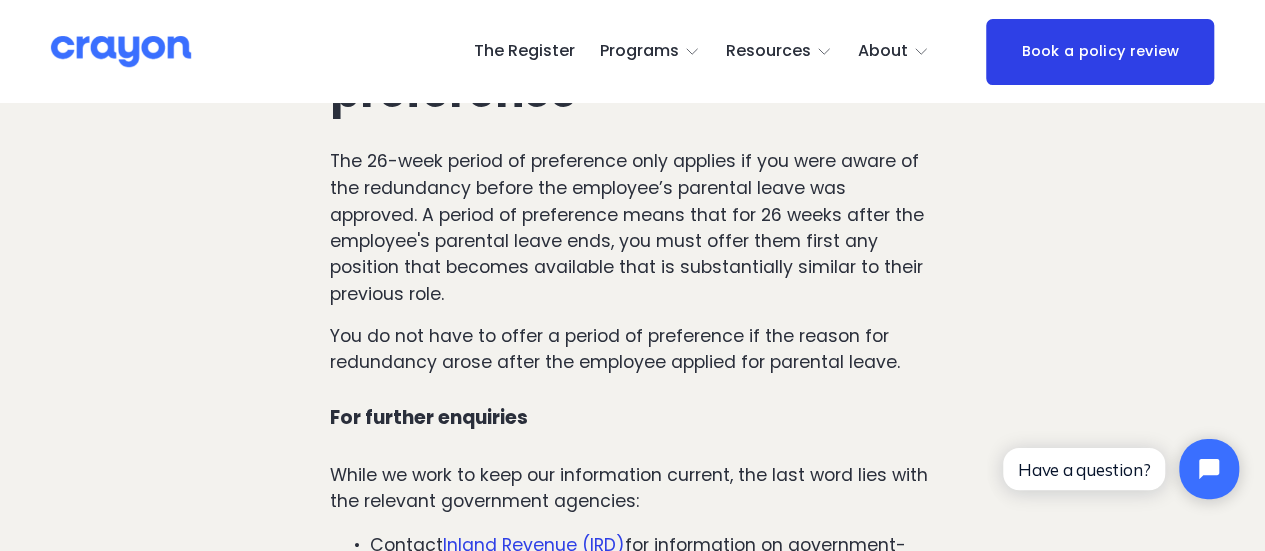 click on "The 26-week period of preference only applies if you were aware of the redundancy before the employee’s parental leave was approved. A period of preference means that for 26 weeks after the employee's parental leave ends, you must offer them first any position that becomes available that is substantially similar to their previous role." at bounding box center [632, 227] 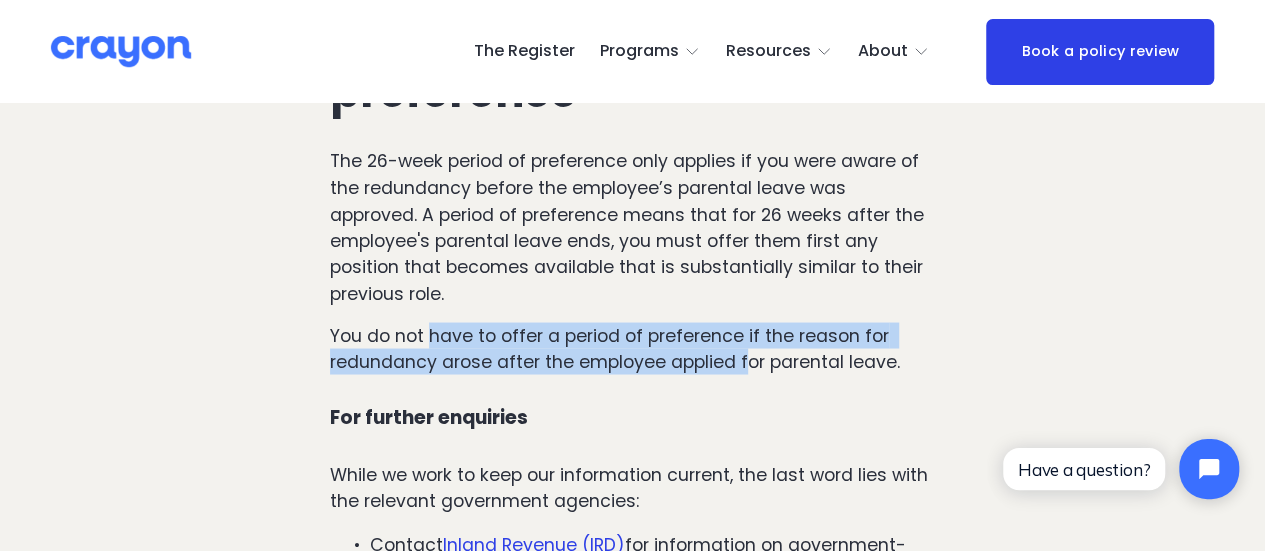 drag, startPoint x: 438, startPoint y: 395, endPoint x: 744, endPoint y: 424, distance: 307.37112 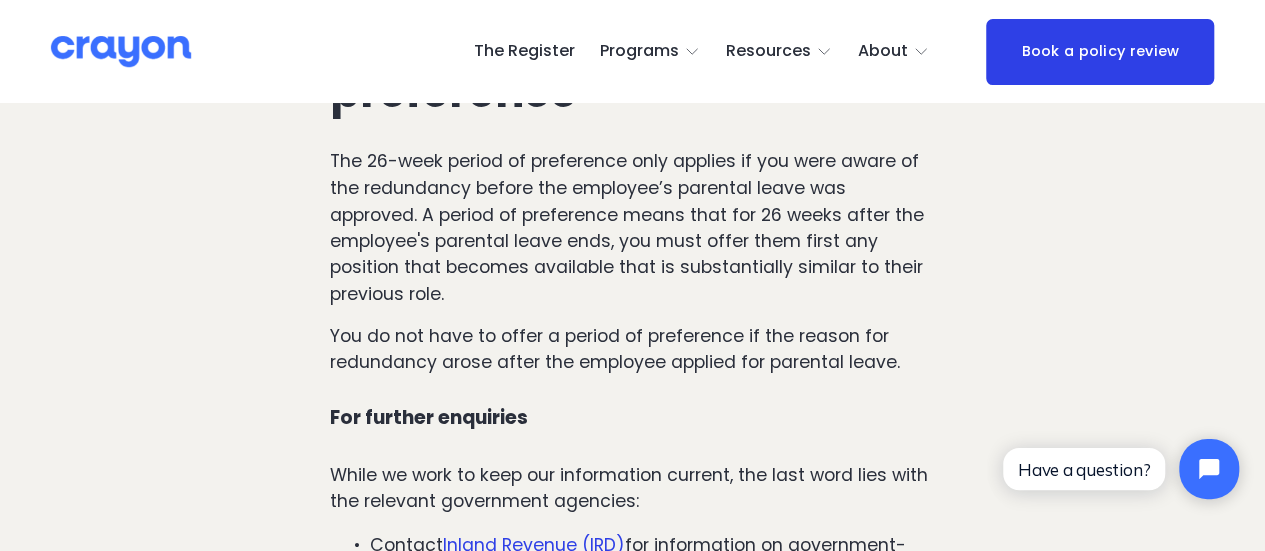 click on "You do not have to offer a period of preference if the reason for redundancy arose after the employee applied for parental leave." at bounding box center [632, 348] 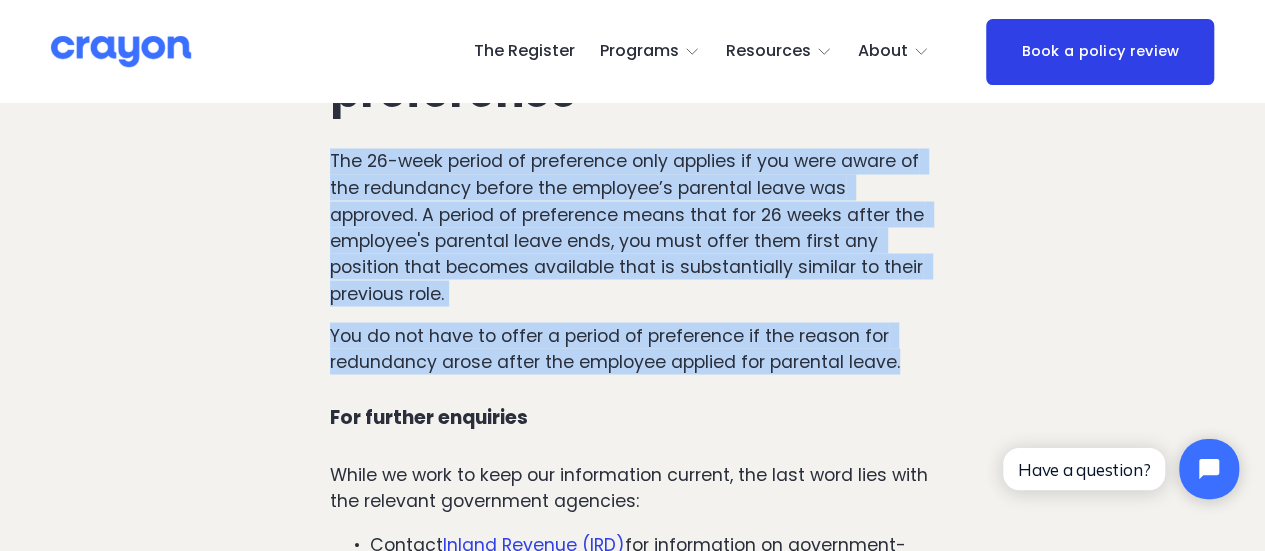 drag, startPoint x: 903, startPoint y: 427, endPoint x: 319, endPoint y: 235, distance: 614.75195 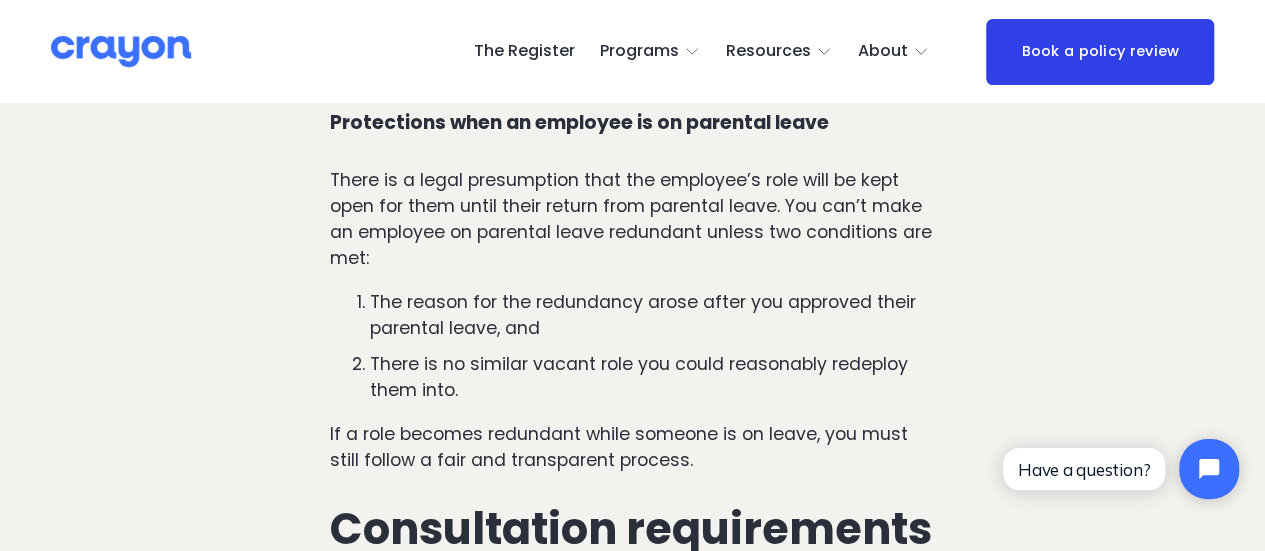 scroll, scrollTop: 2600, scrollLeft: 0, axis: vertical 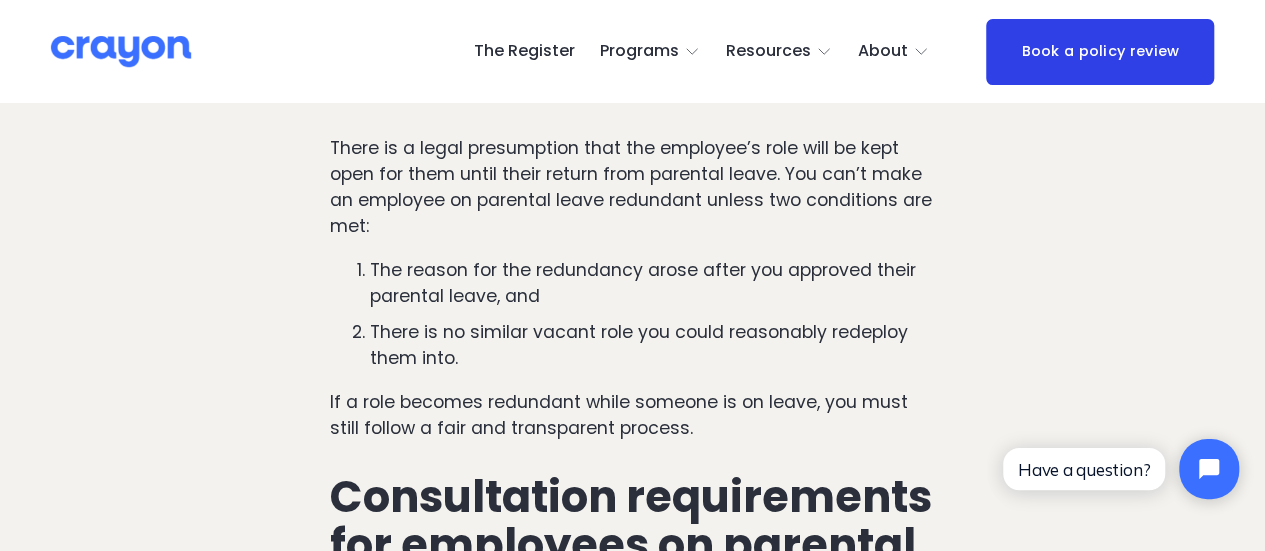 click on "The reason for the redundancy arose after you approved their parental leave, and" at bounding box center (652, 283) 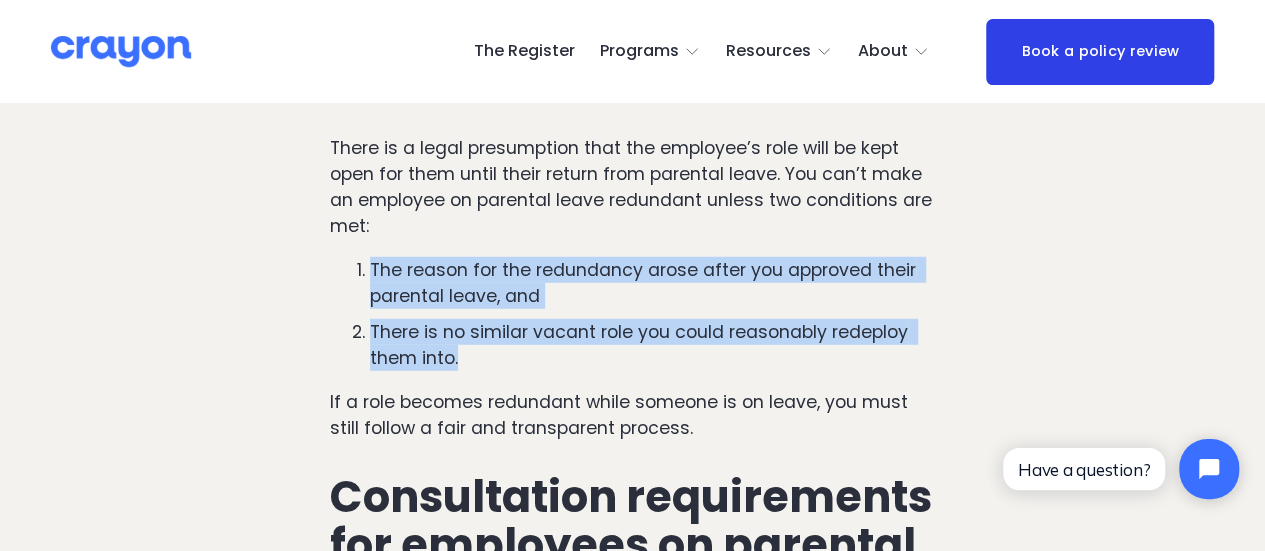 drag, startPoint x: 464, startPoint y: 393, endPoint x: 340, endPoint y: 315, distance: 146.49232 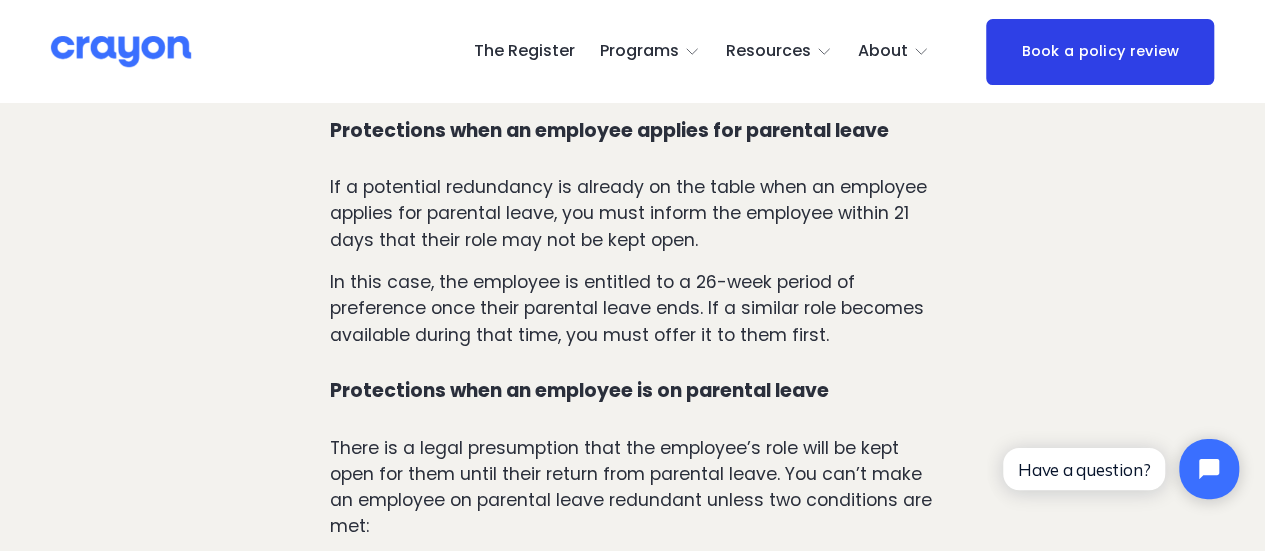 scroll, scrollTop: 2200, scrollLeft: 0, axis: vertical 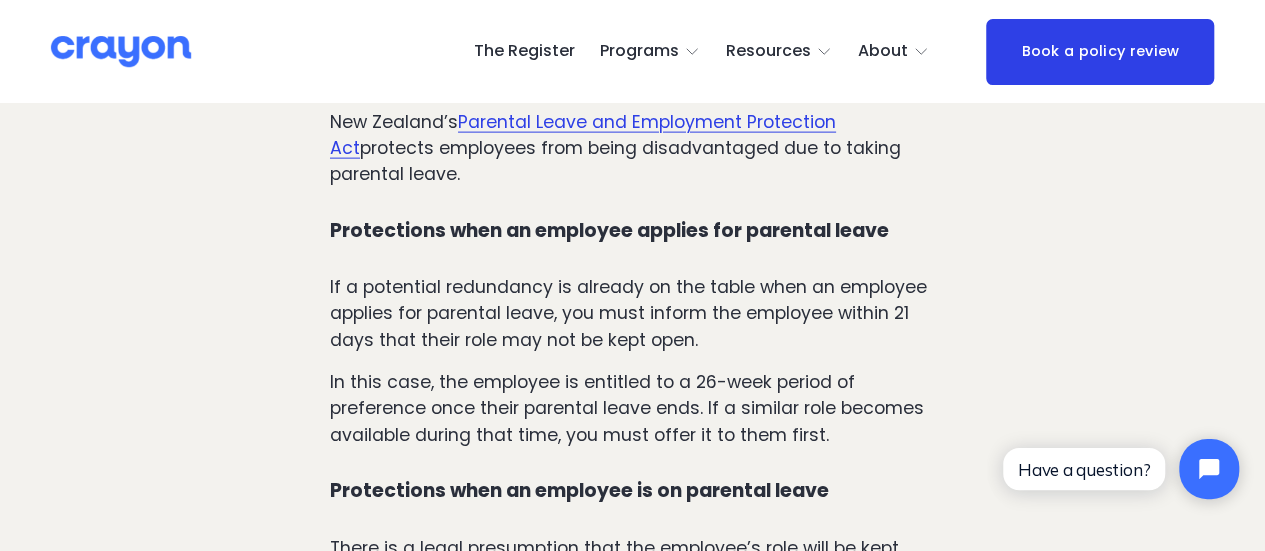 click on "If a potential redundancy is already on the table when an employee applies for parental leave, you must inform the employee within 21 days that their role may not be kept open." at bounding box center [632, 313] 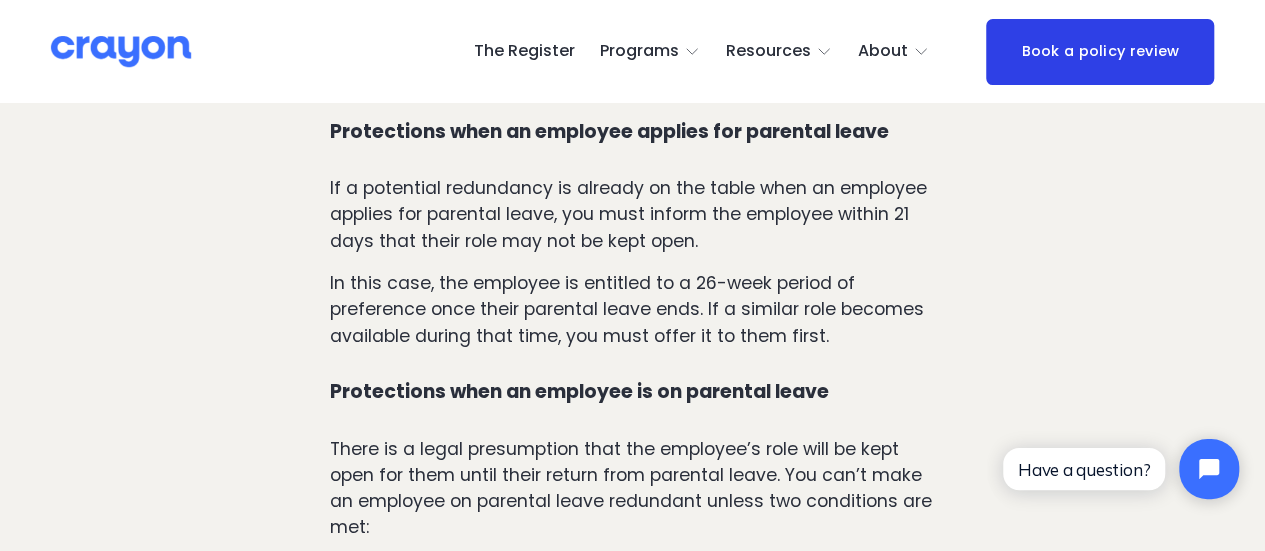 scroll, scrollTop: 2300, scrollLeft: 0, axis: vertical 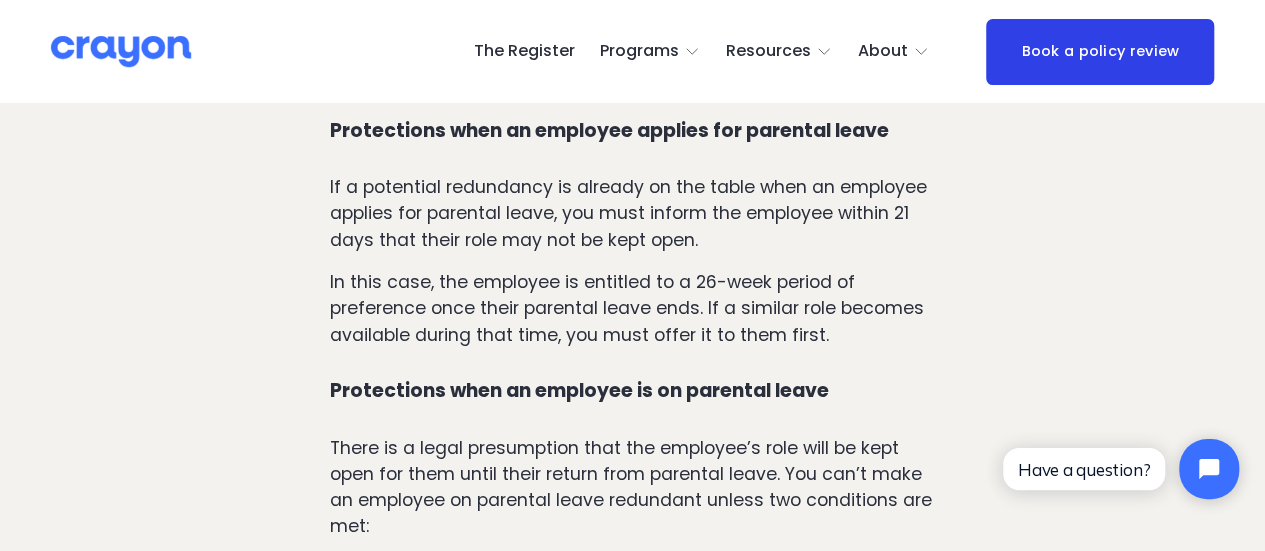 click on "If a potential redundancy is already on the table when an employee applies for parental leave, you must inform the employee within 21 days that their role may not be kept open." at bounding box center (632, 213) 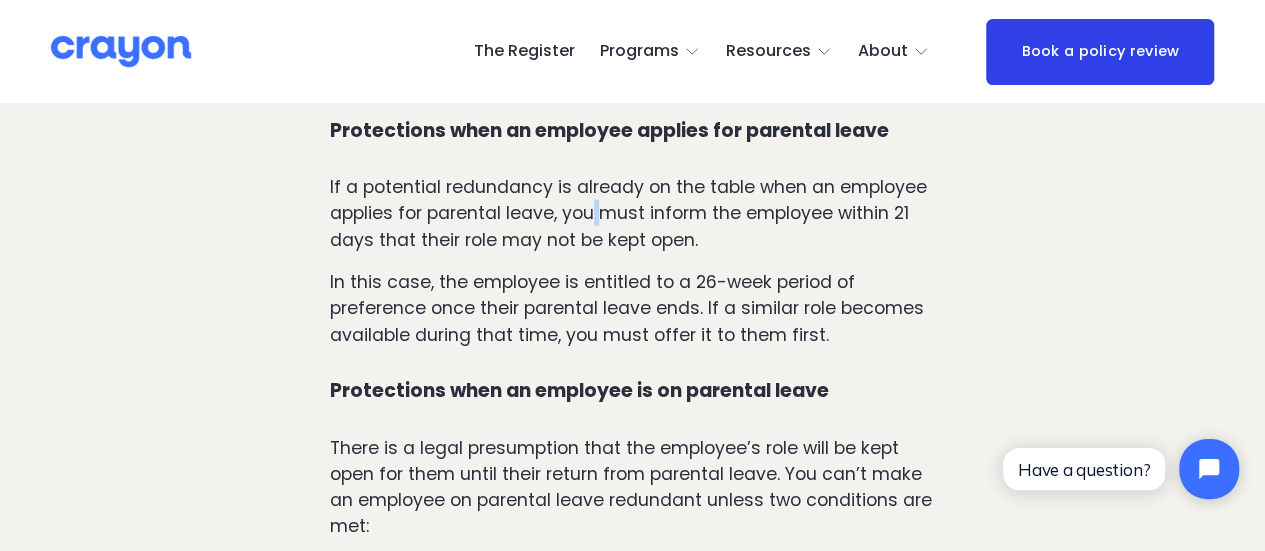 click on "If a potential redundancy is already on the table when an employee applies for parental leave, you must inform the employee within 21 days that their role may not be kept open." at bounding box center [632, 213] 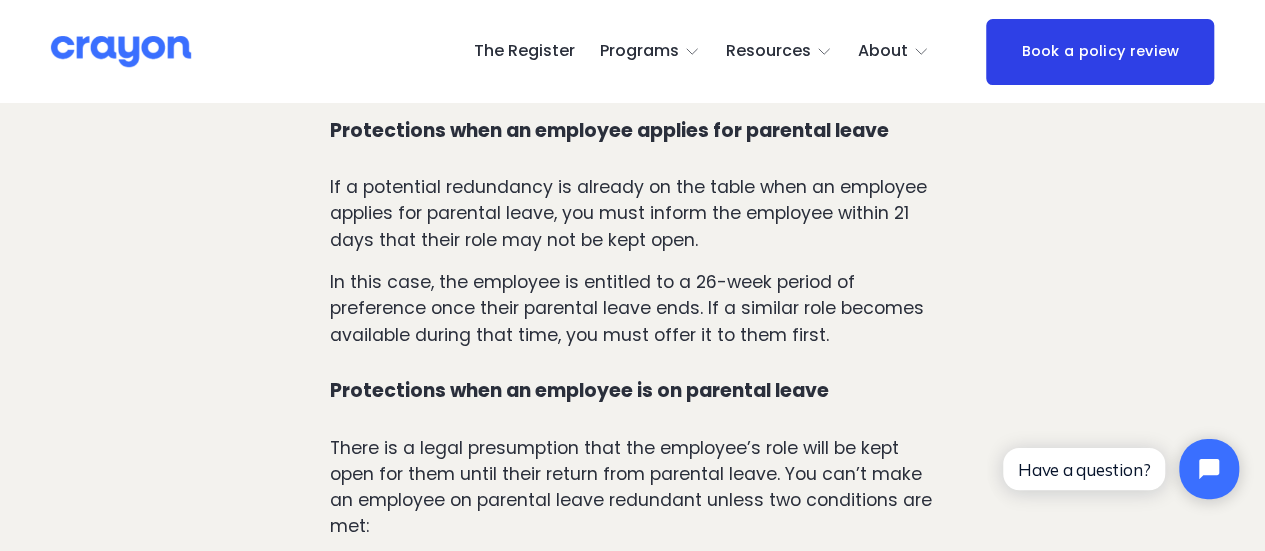 click on "In this case, the employee is entitled to a 26-week period of preference once their parental leave ends. If a similar role becomes available during that time, you must offer it to them first." at bounding box center (632, 308) 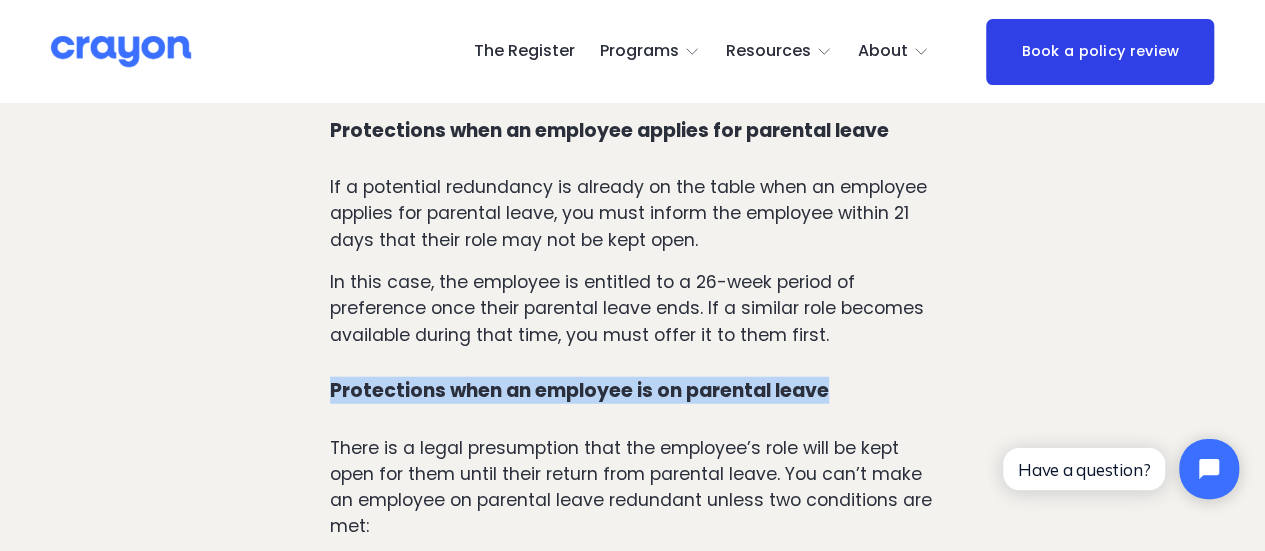 drag, startPoint x: 828, startPoint y: 431, endPoint x: 328, endPoint y: 417, distance: 500.19595 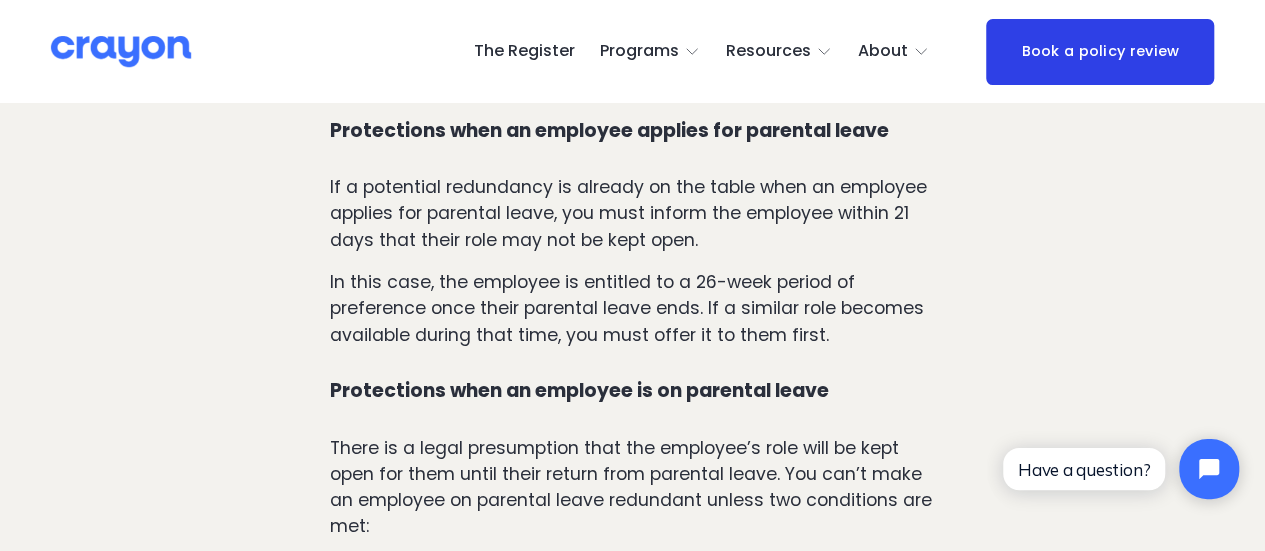 click on "In this case, the employee is entitled to a 26-week period of preference once their parental leave ends. If a similar role becomes available during that time, you must offer it to them first." at bounding box center (632, 308) 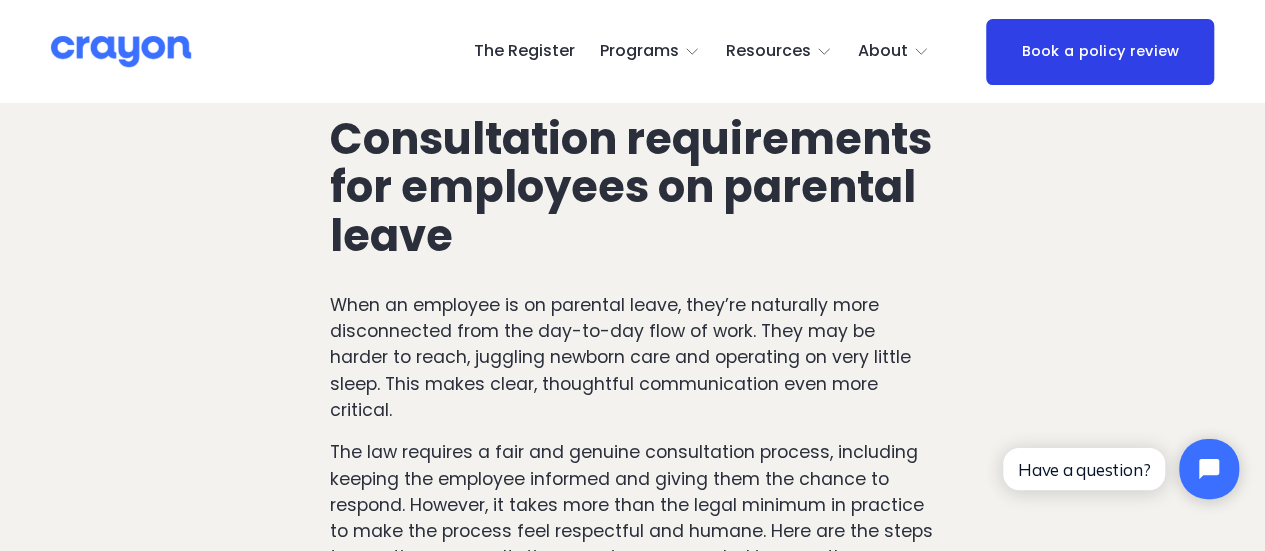 scroll, scrollTop: 3000, scrollLeft: 0, axis: vertical 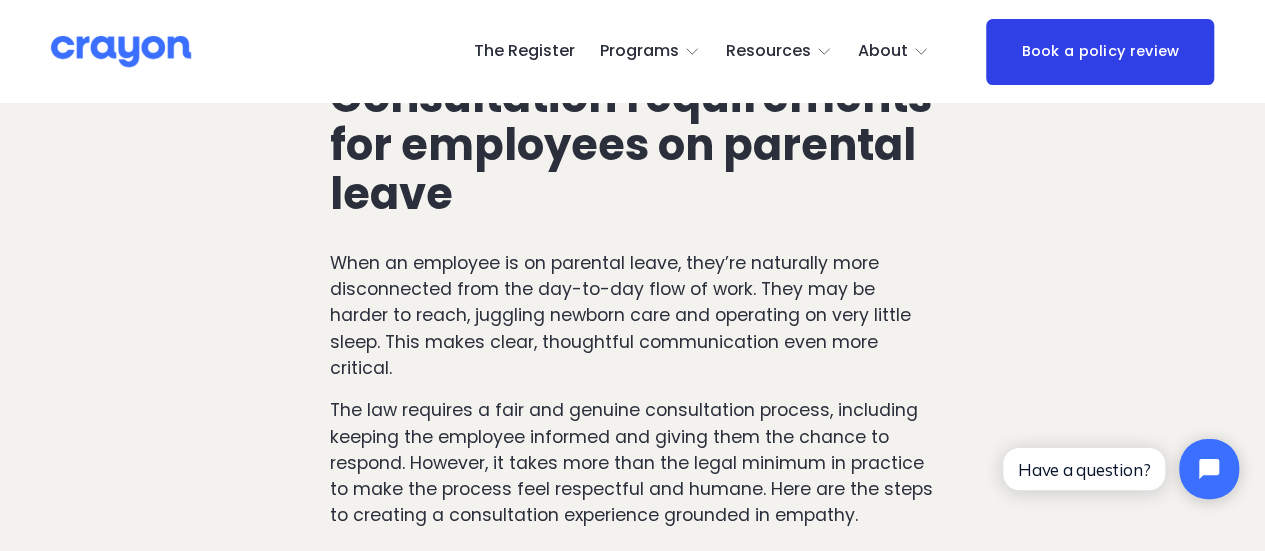 drag, startPoint x: 711, startPoint y: 294, endPoint x: 699, endPoint y: 297, distance: 12.369317 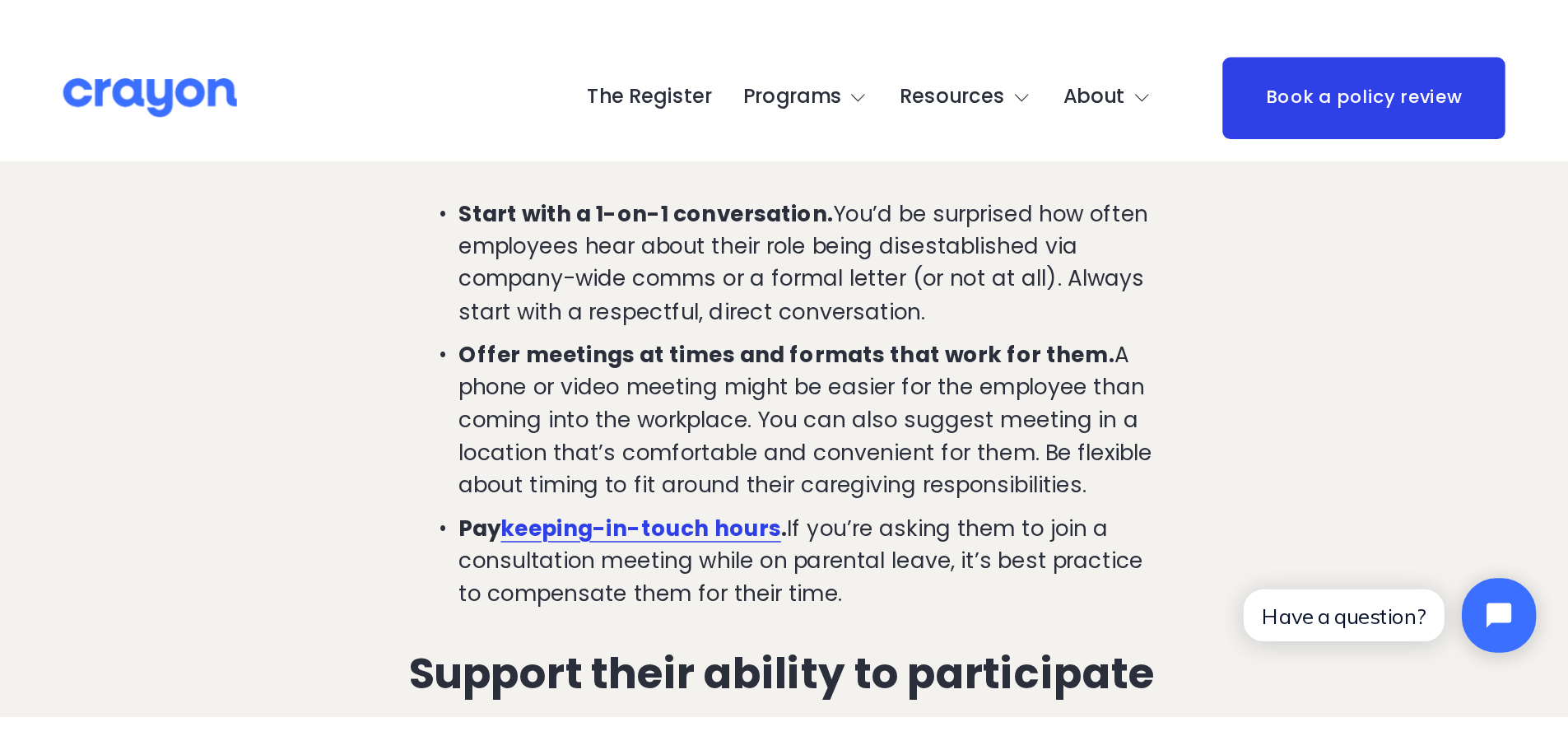scroll, scrollTop: 2964, scrollLeft: 0, axis: vertical 